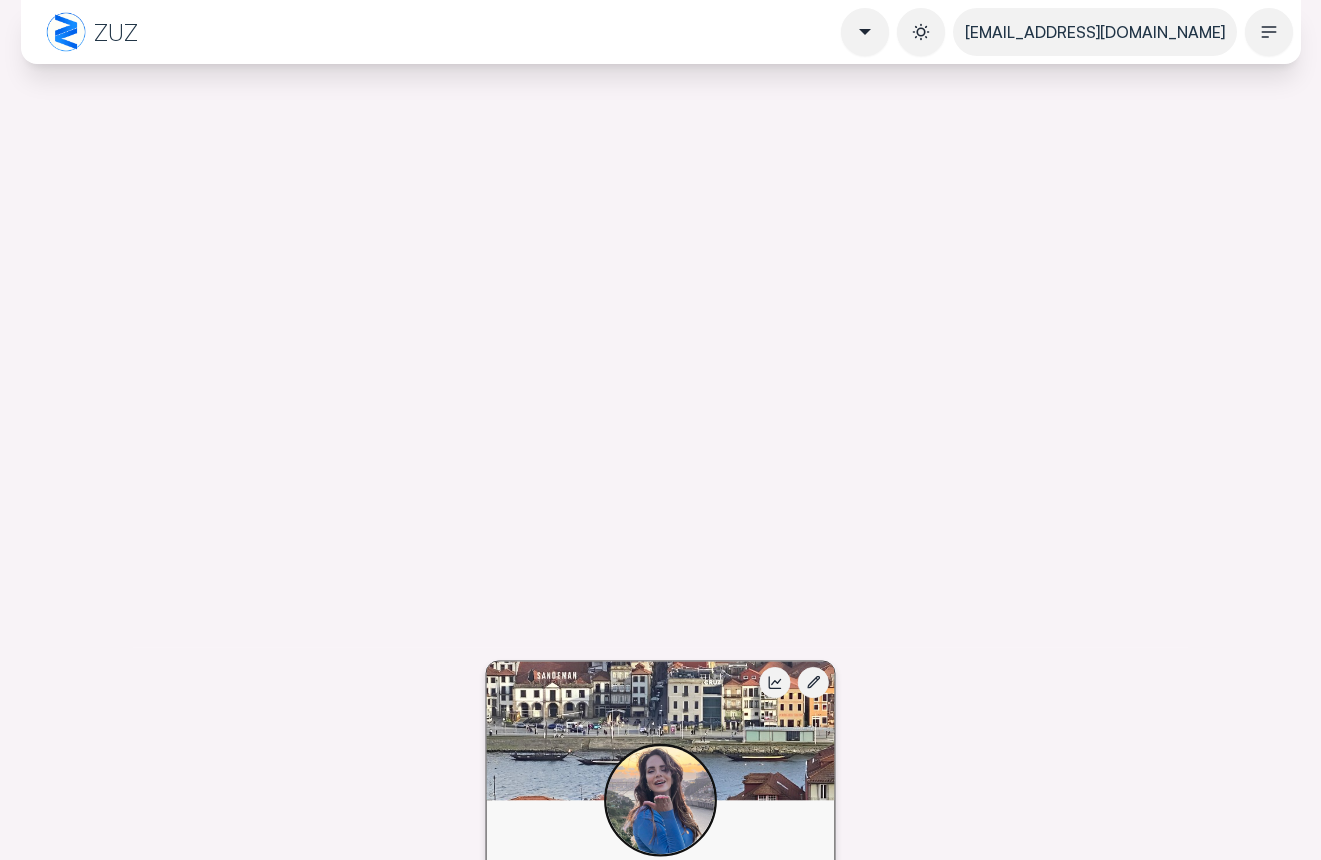 scroll, scrollTop: 0, scrollLeft: 0, axis: both 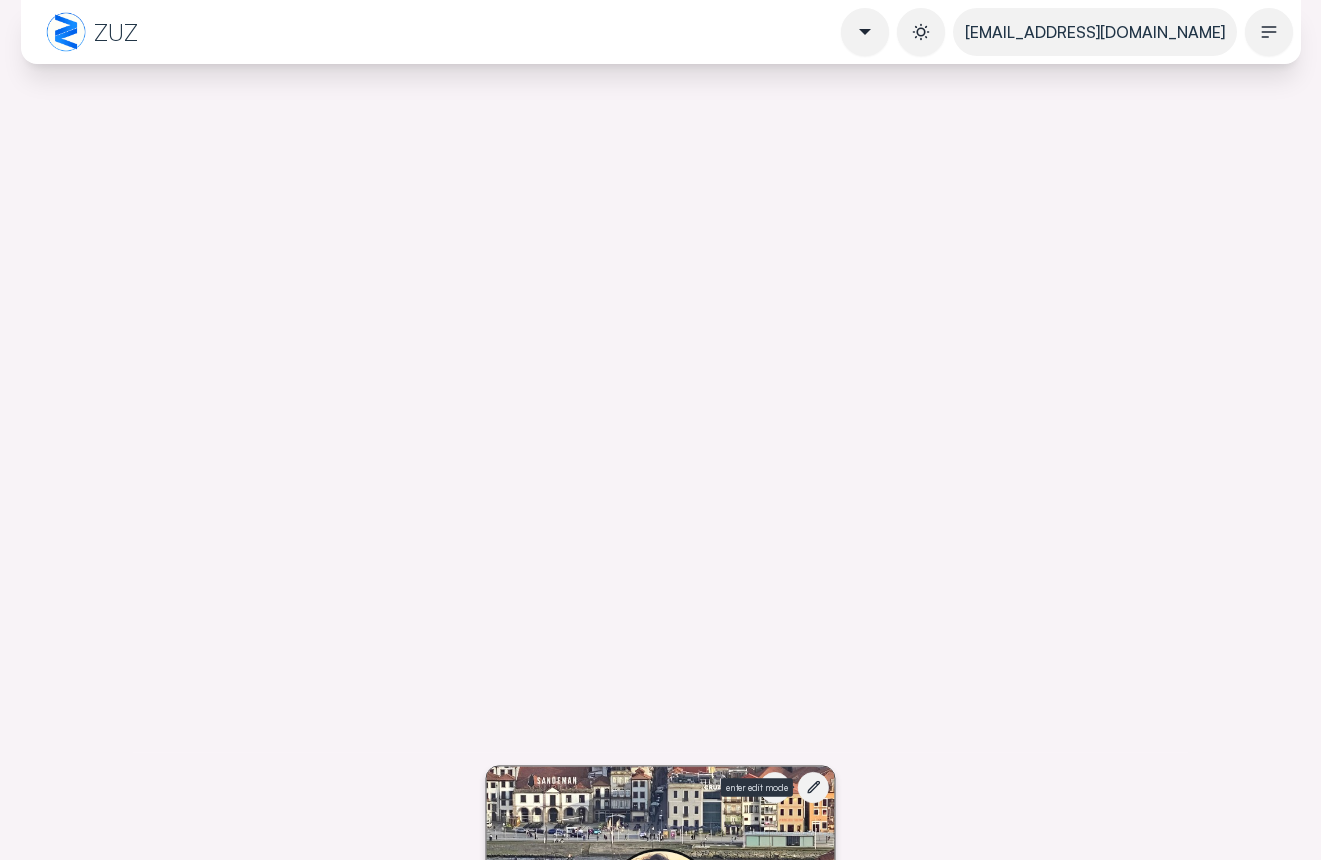 click 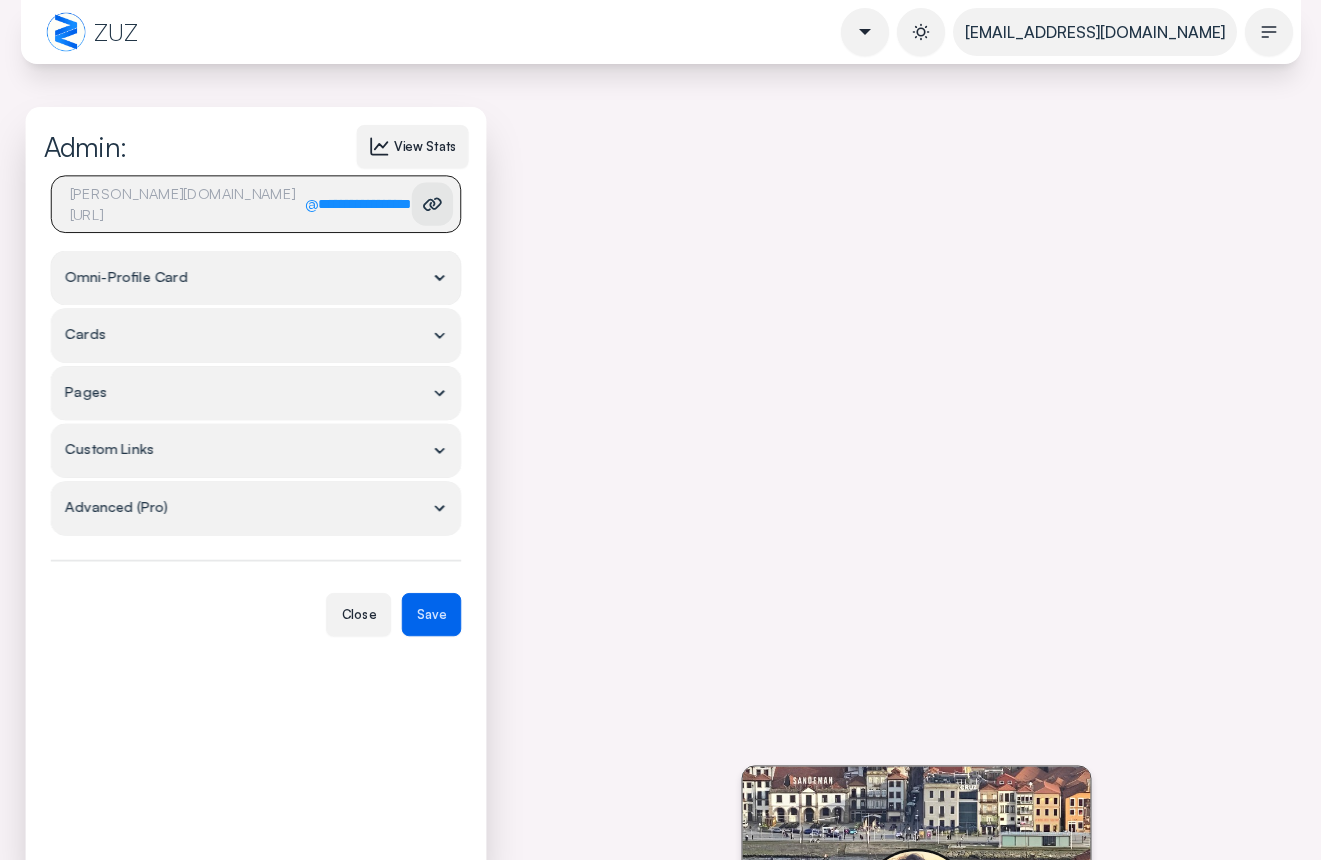 type on "**********" 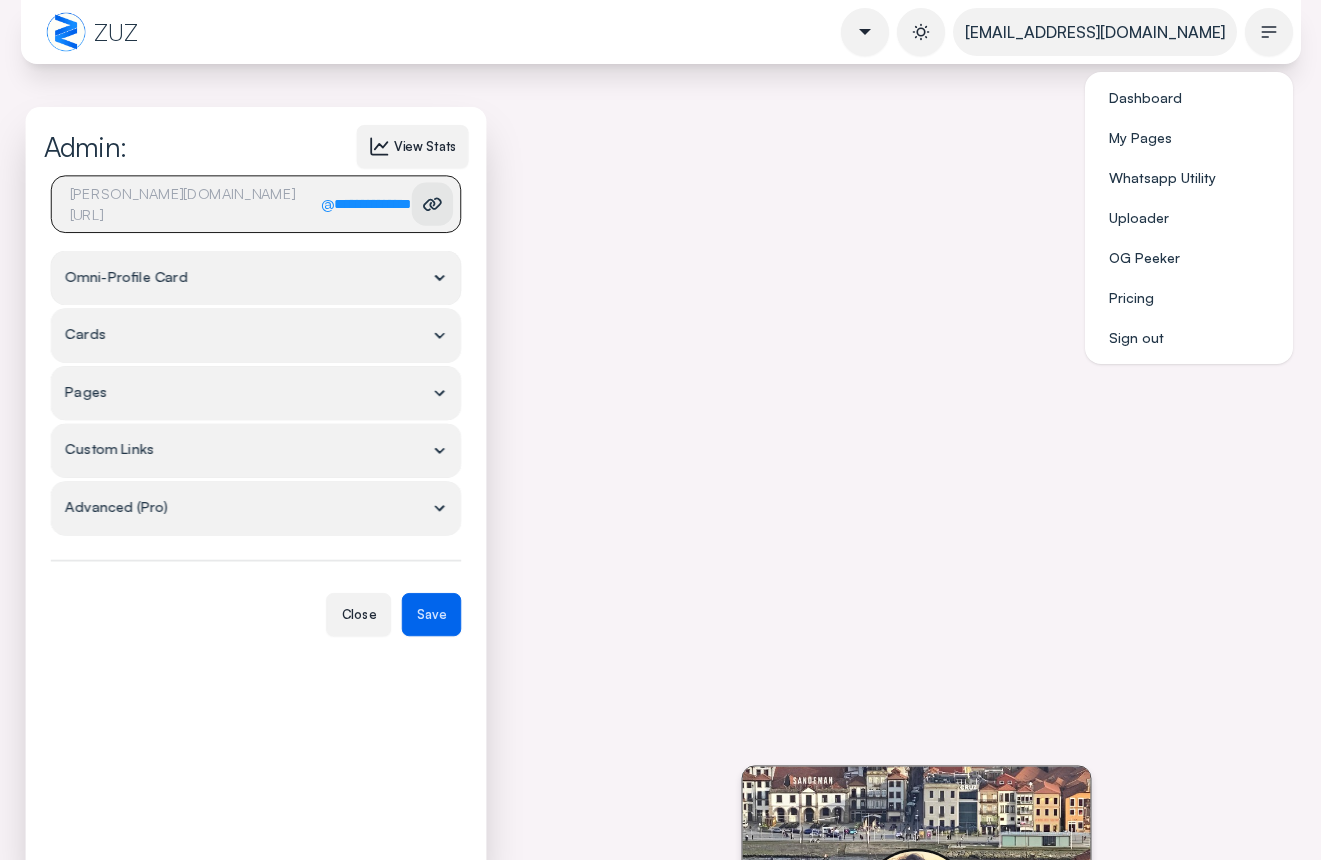 click at bounding box center (1269, 32) 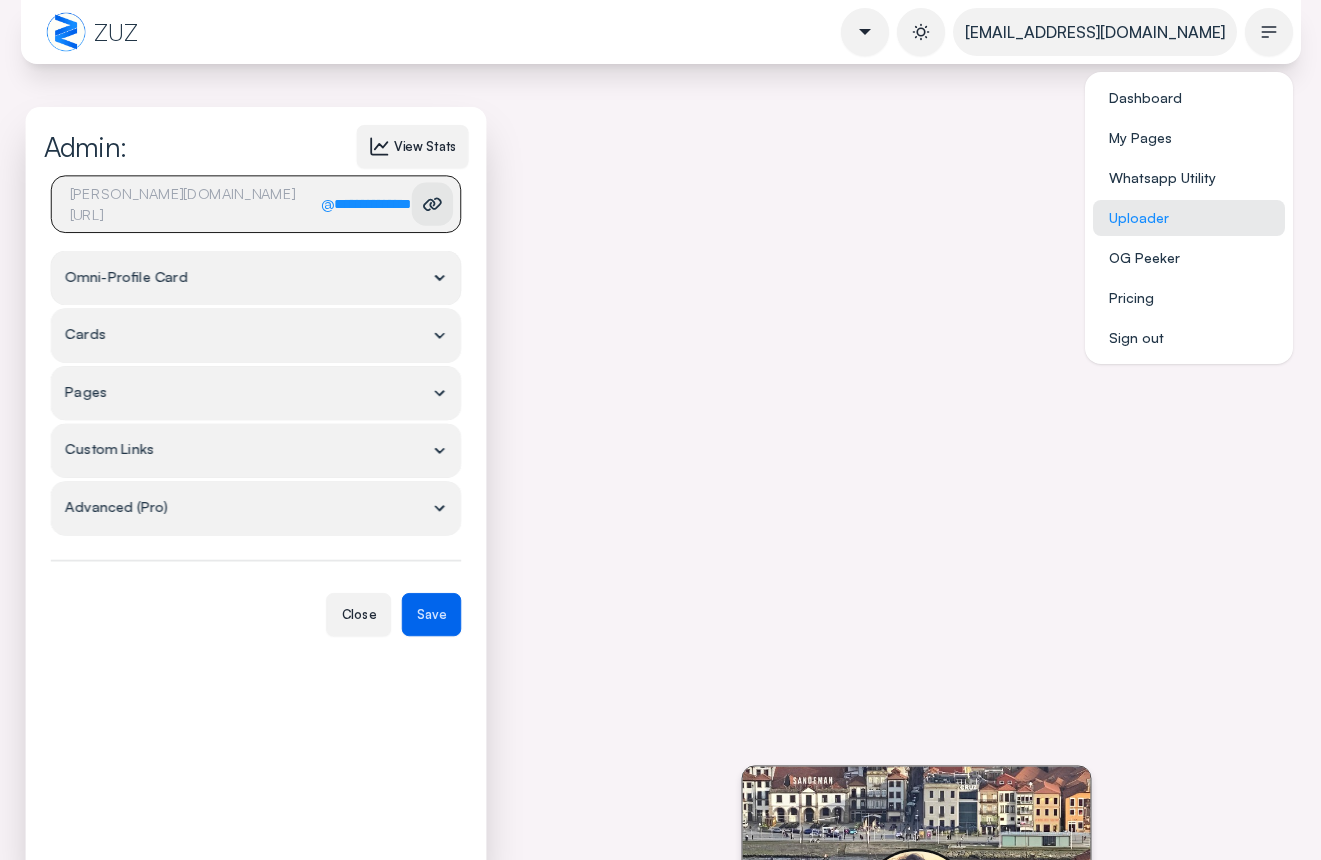 click on "Uploader" at bounding box center [1189, 218] 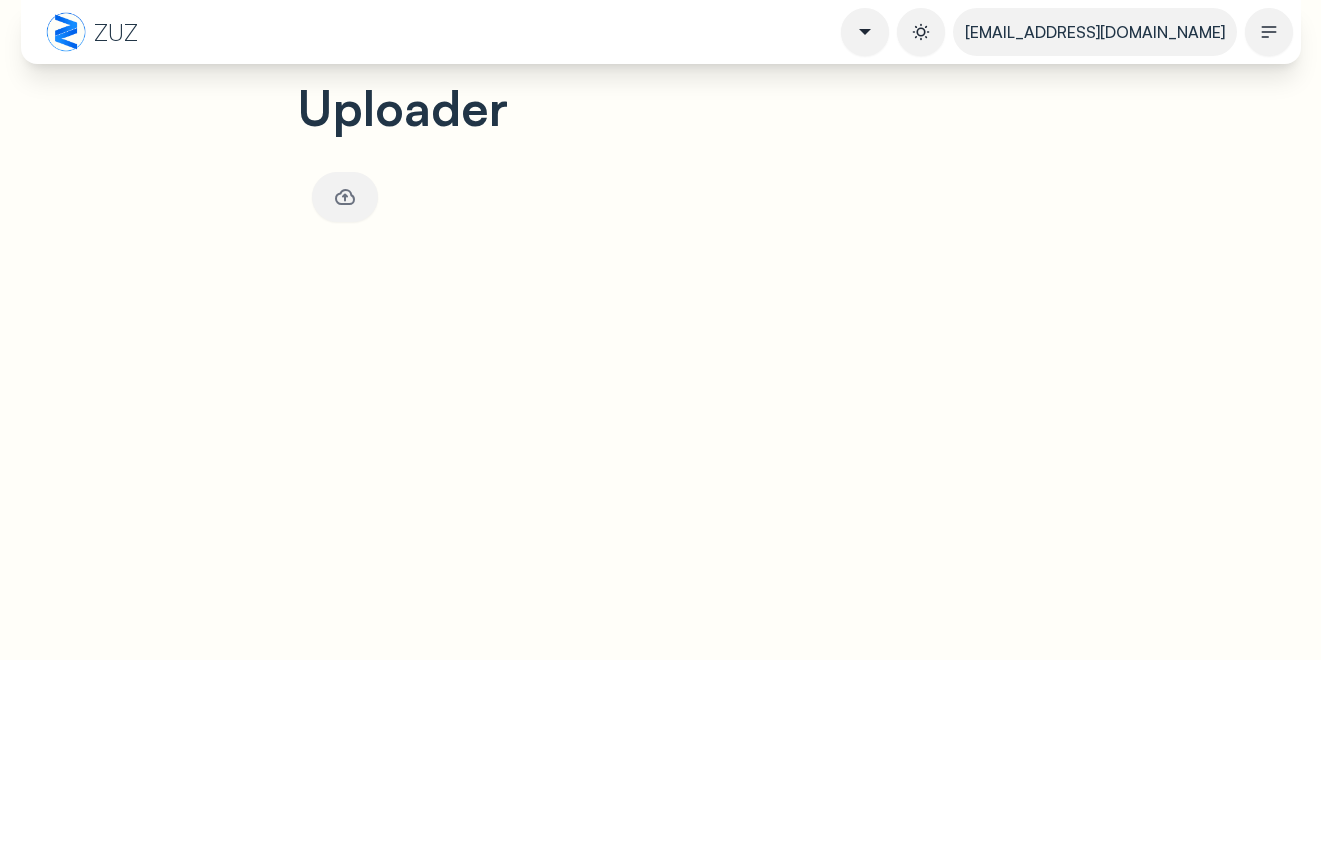 click 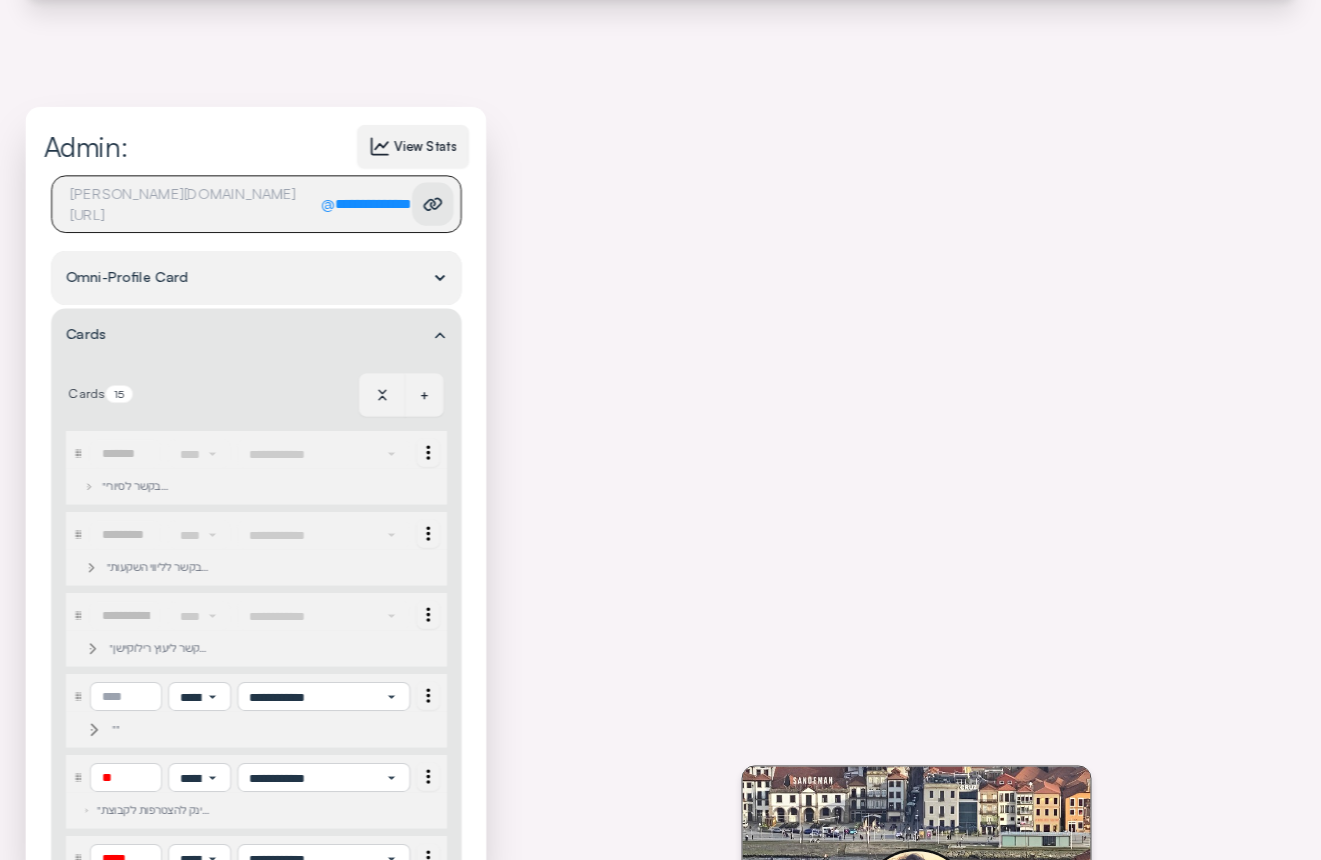 select on "****" 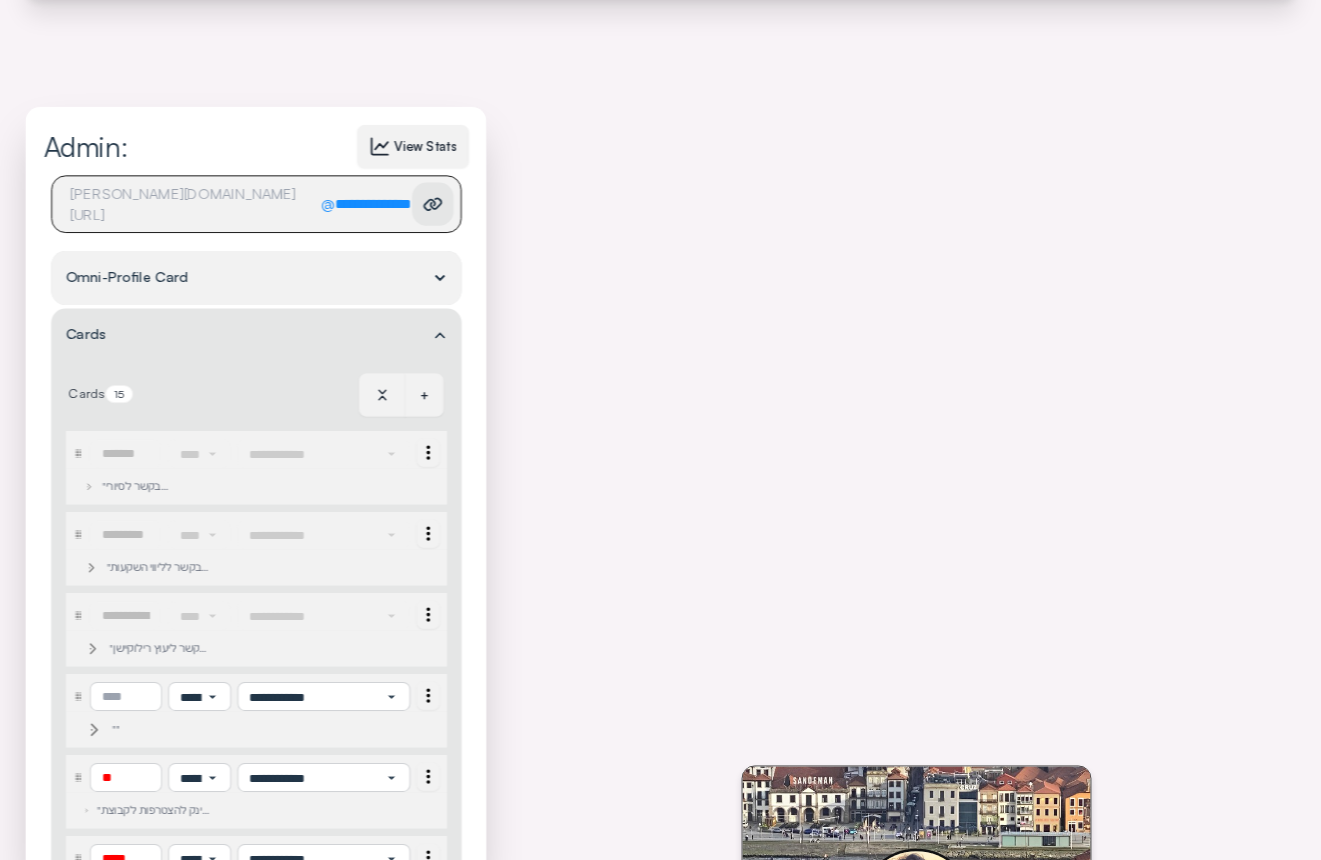 select on "****" 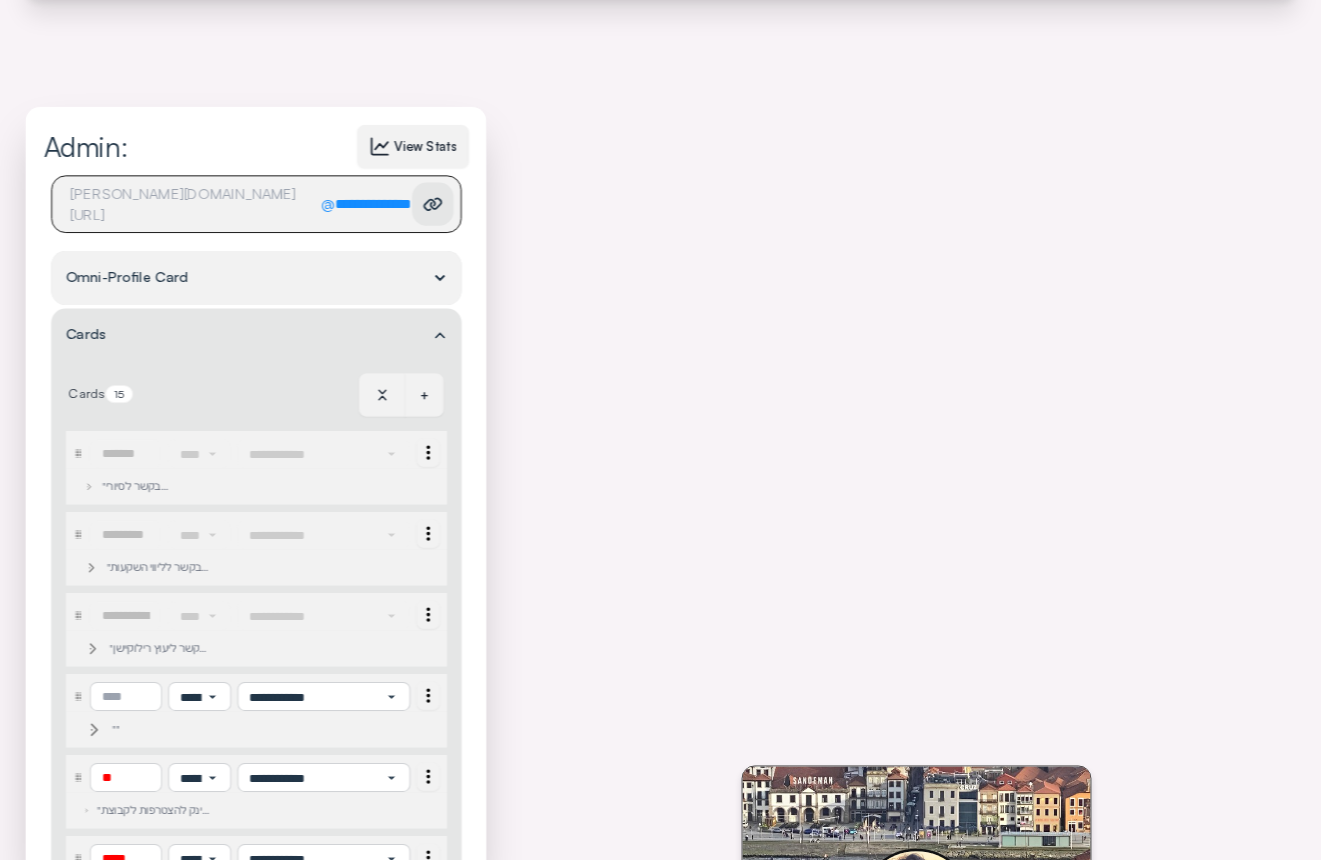 scroll, scrollTop: 205, scrollLeft: 0, axis: vertical 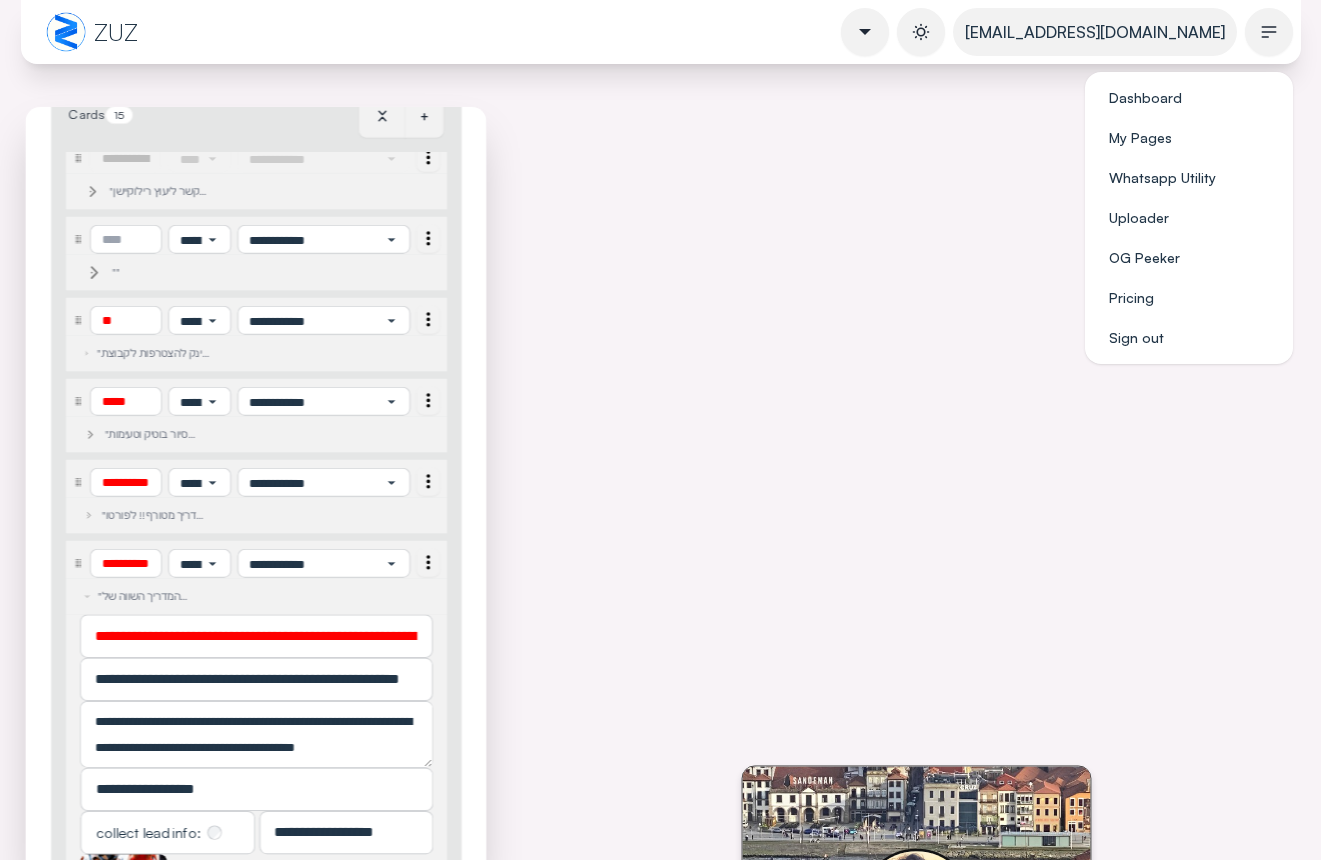 click 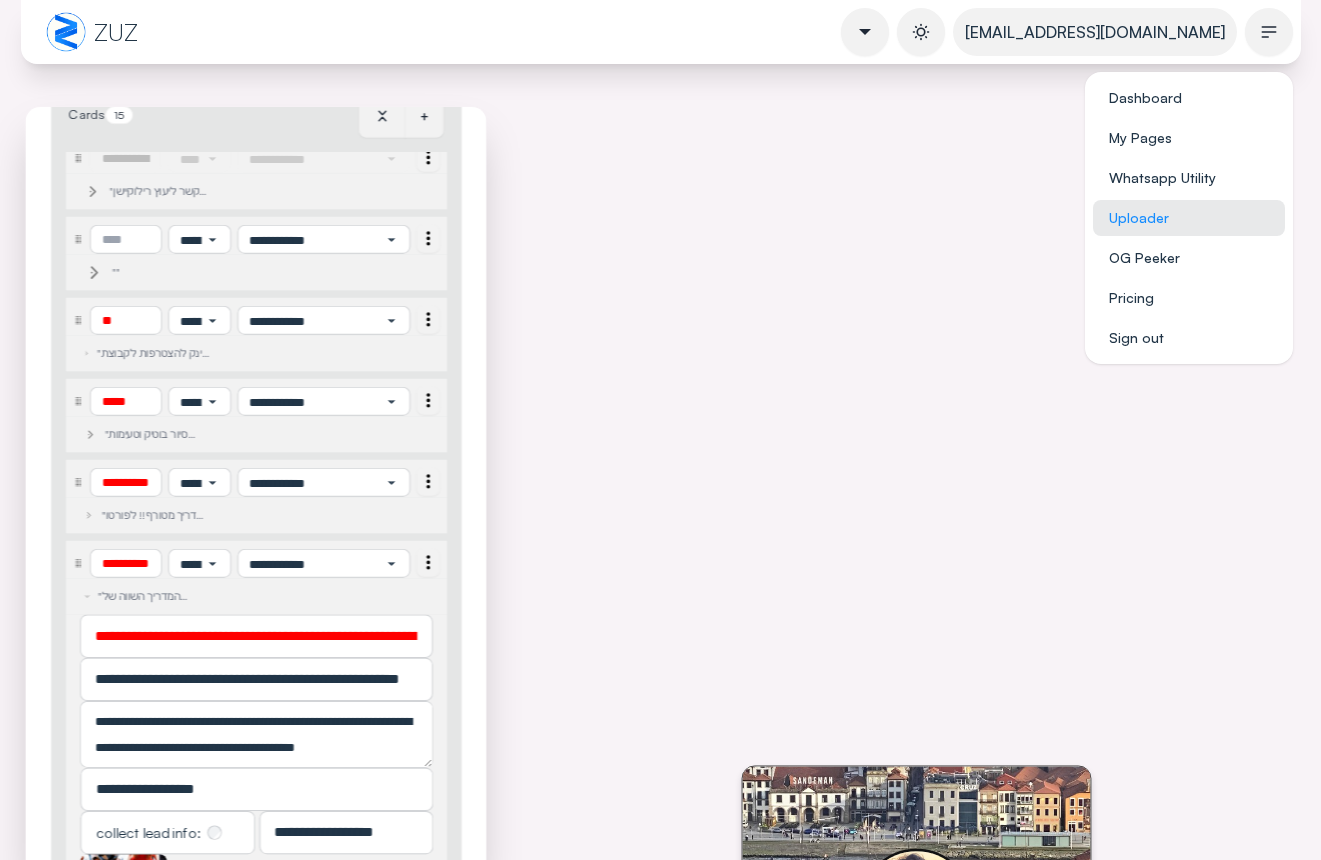 click on "Uploader" at bounding box center [1189, 218] 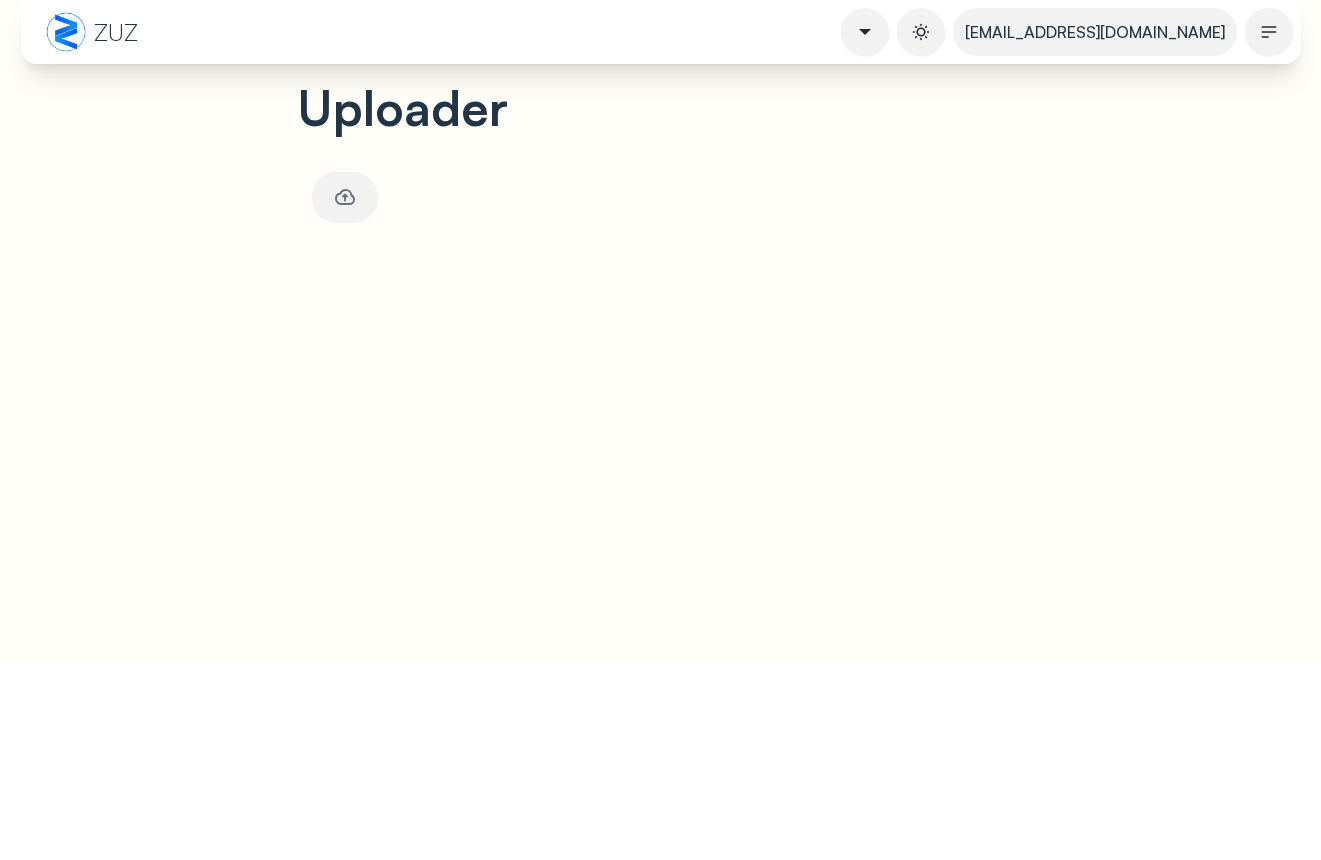 click 